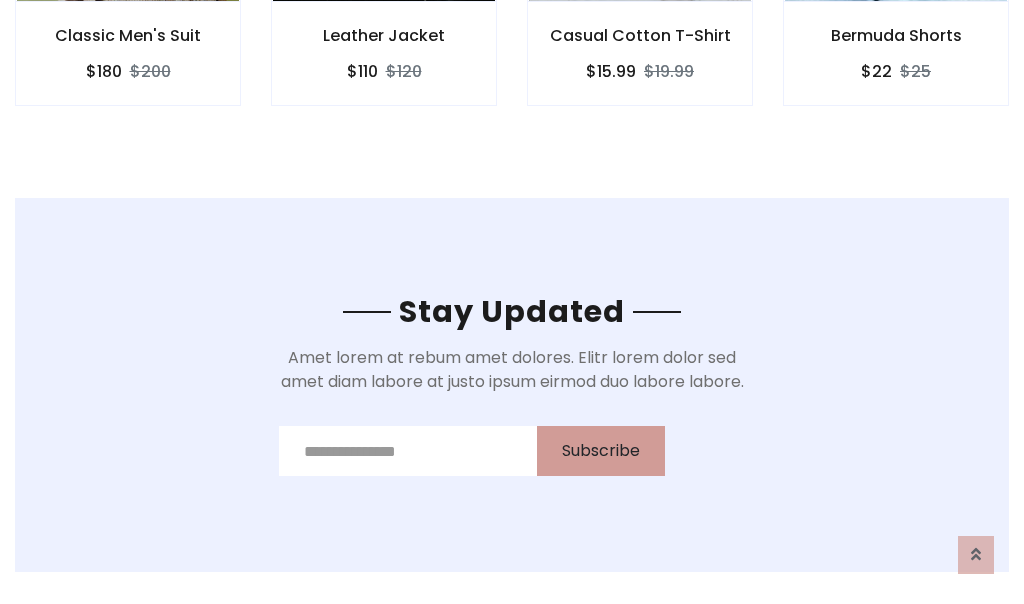 scroll, scrollTop: 0, scrollLeft: 0, axis: both 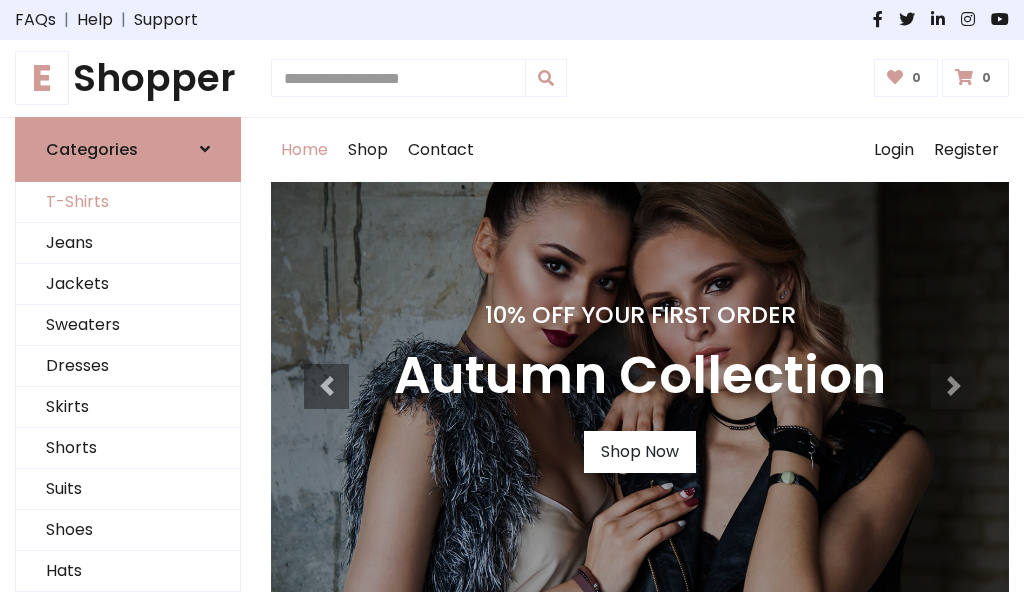 click on "T-Shirts" at bounding box center (128, 202) 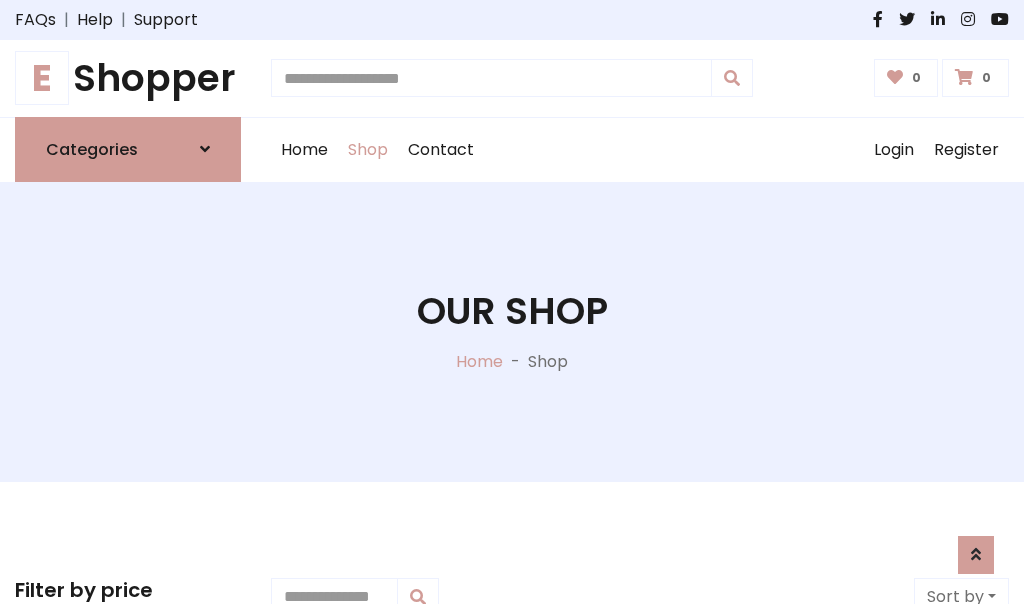 scroll, scrollTop: 485, scrollLeft: 0, axis: vertical 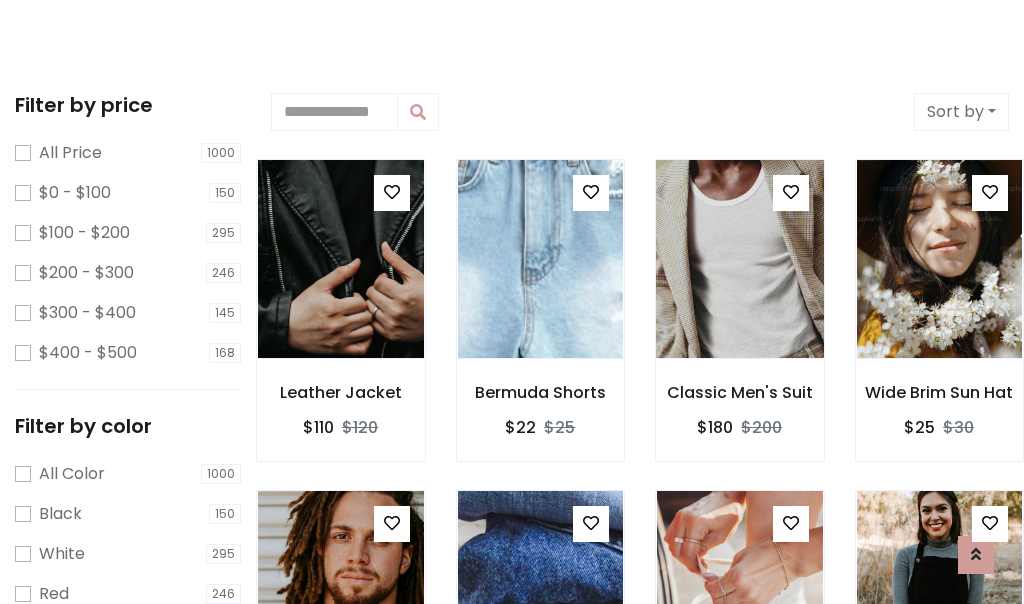 click at bounding box center (739, 259) 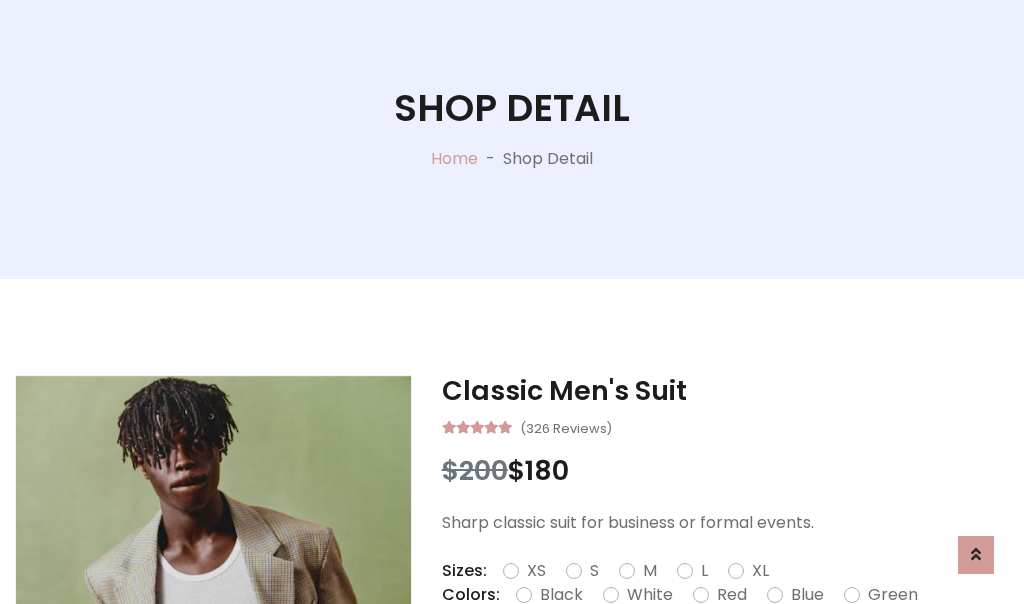 scroll, scrollTop: 365, scrollLeft: 0, axis: vertical 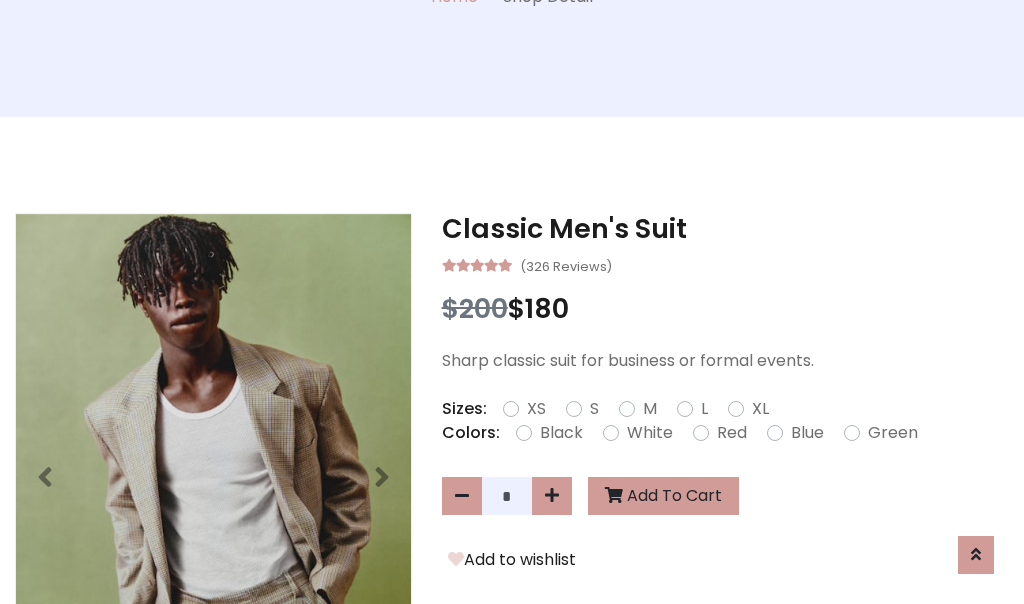 click on "XS" at bounding box center [536, 409] 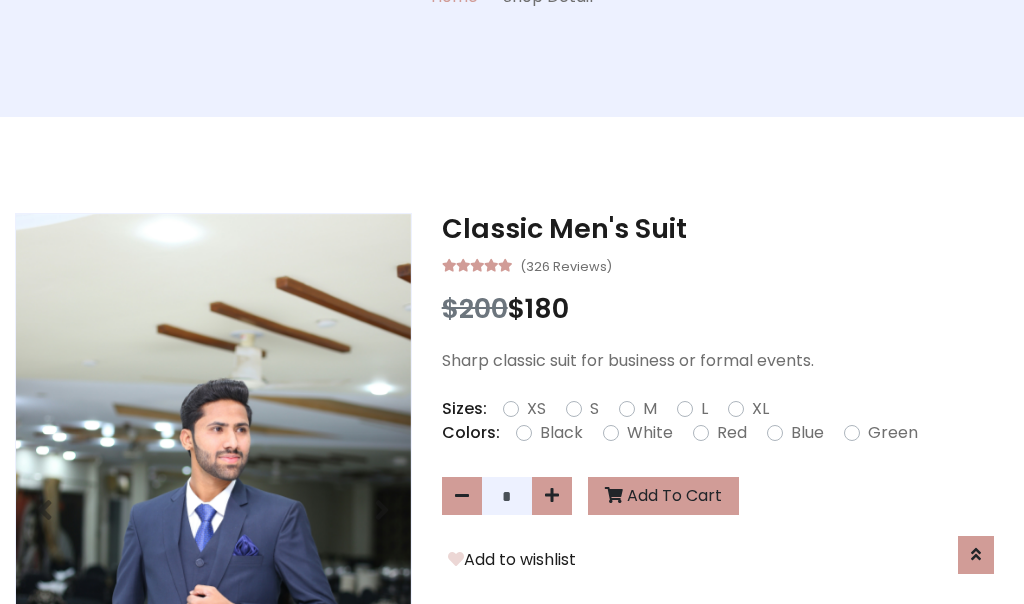 click on "White" at bounding box center (650, 433) 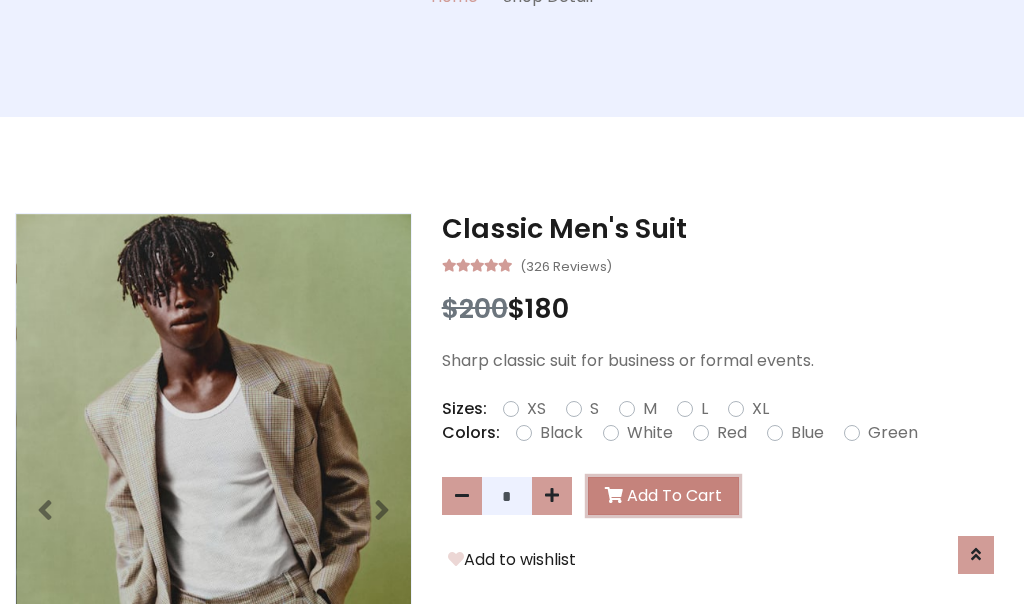 click on "Add To Cart" at bounding box center [663, 496] 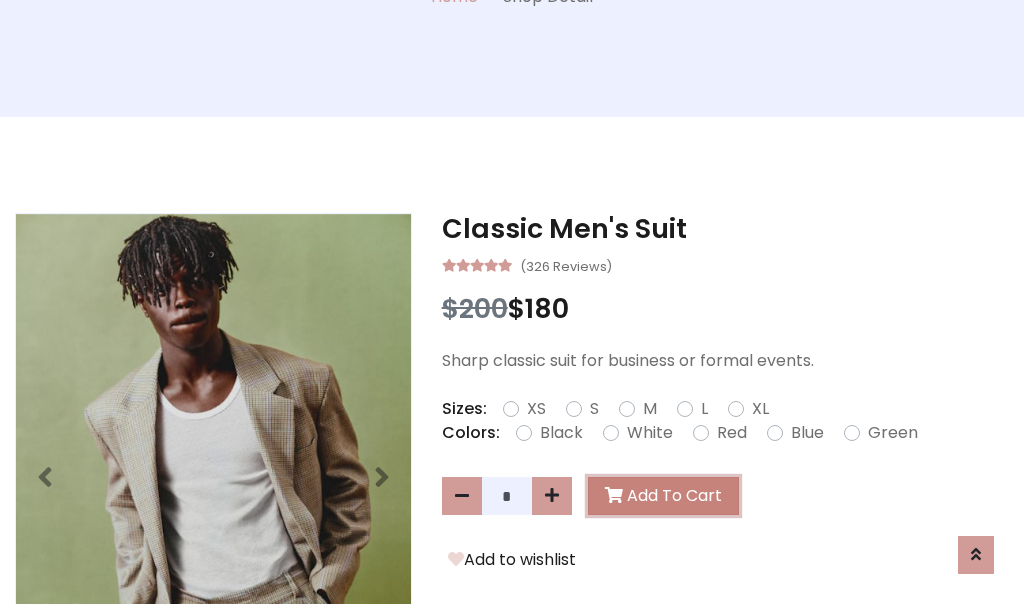 scroll, scrollTop: 0, scrollLeft: 0, axis: both 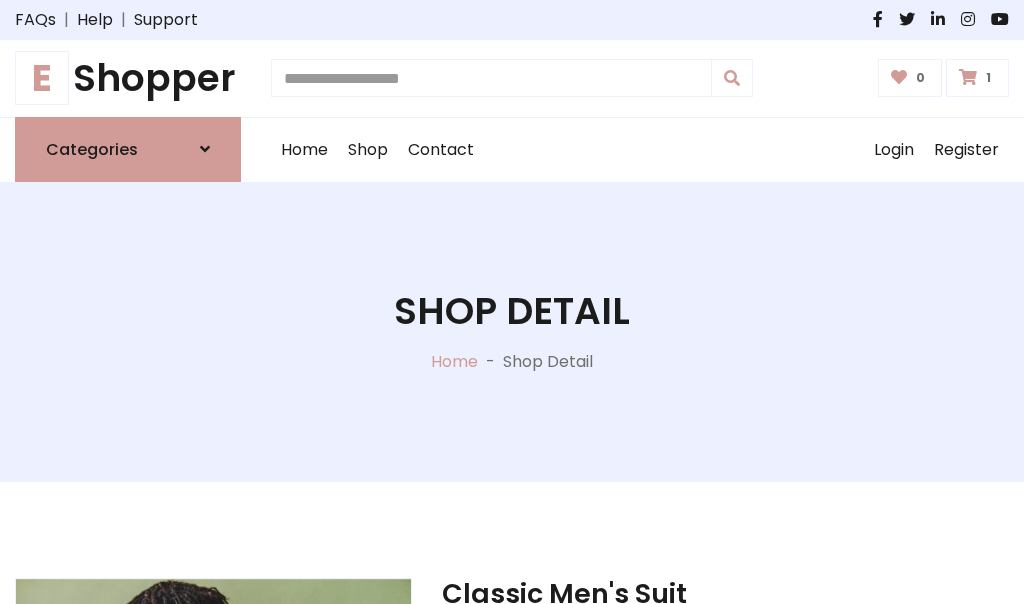 click at bounding box center [968, 77] 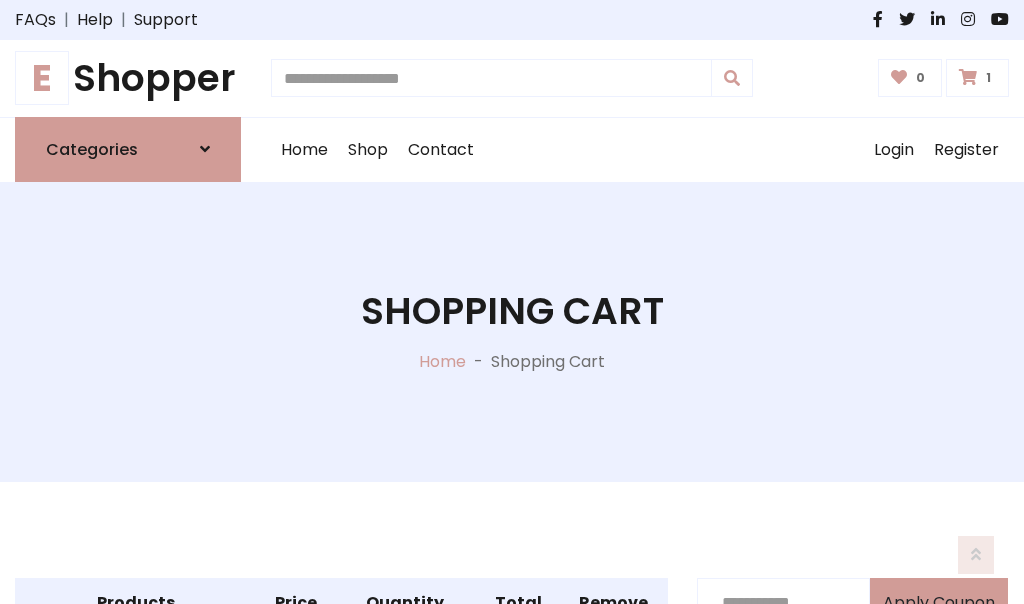 scroll, scrollTop: 468, scrollLeft: 0, axis: vertical 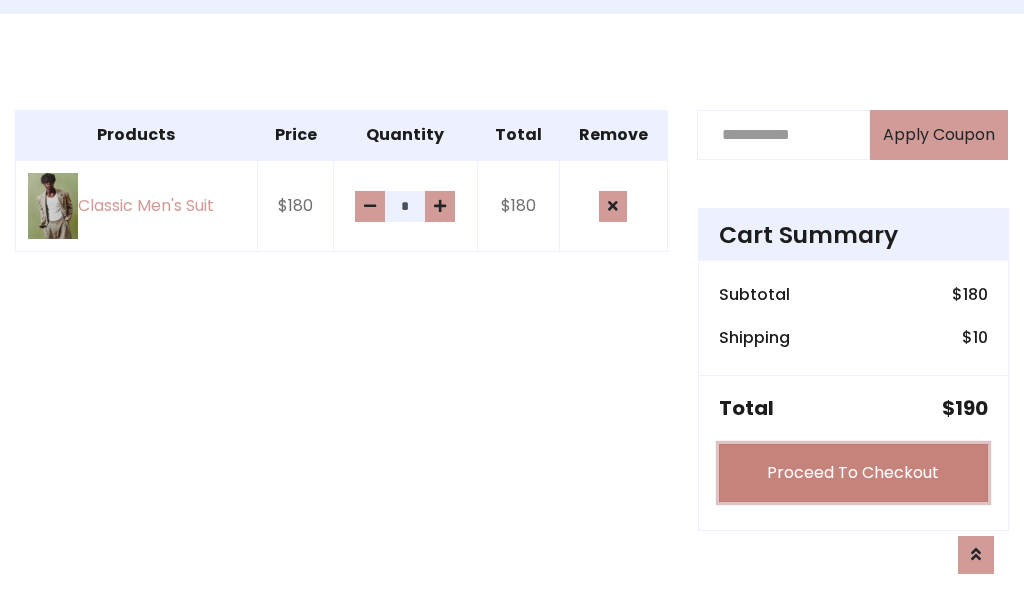click on "Proceed To Checkout" at bounding box center (853, 473) 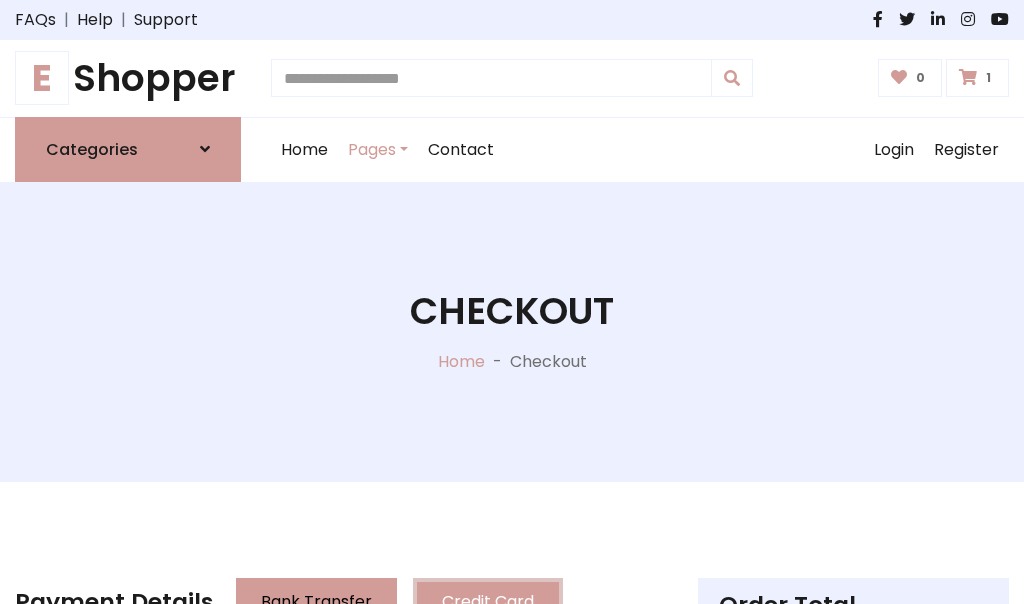scroll, scrollTop: 0, scrollLeft: 0, axis: both 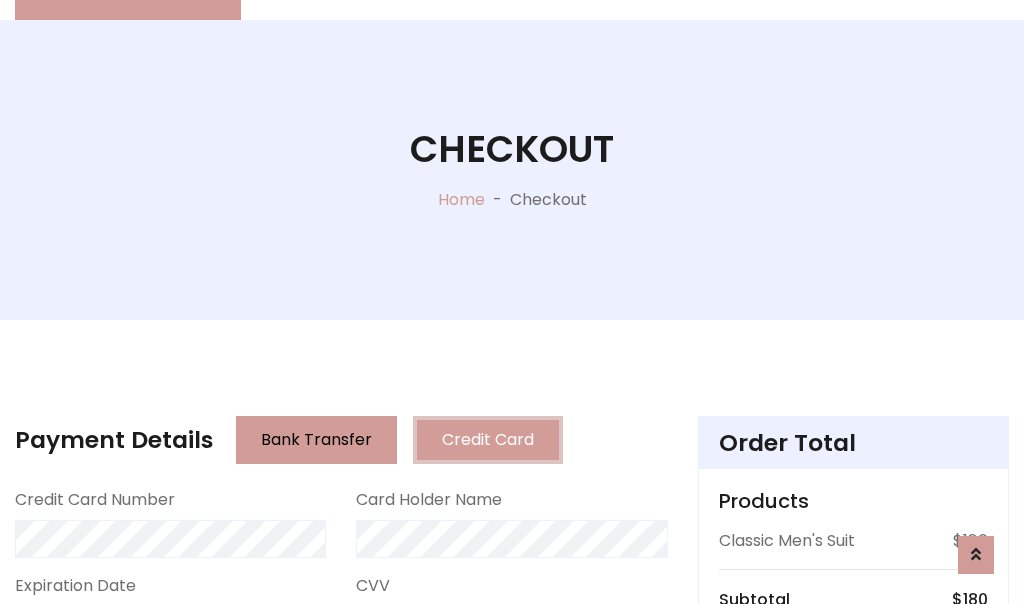 click on "Go to shipping" at bounding box center [853, 856] 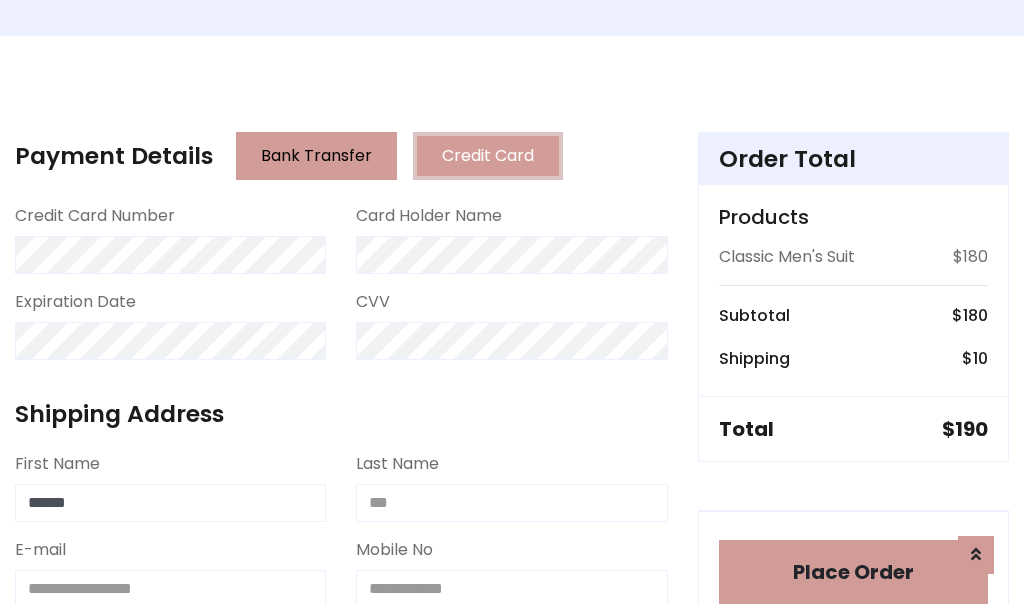 type on "******" 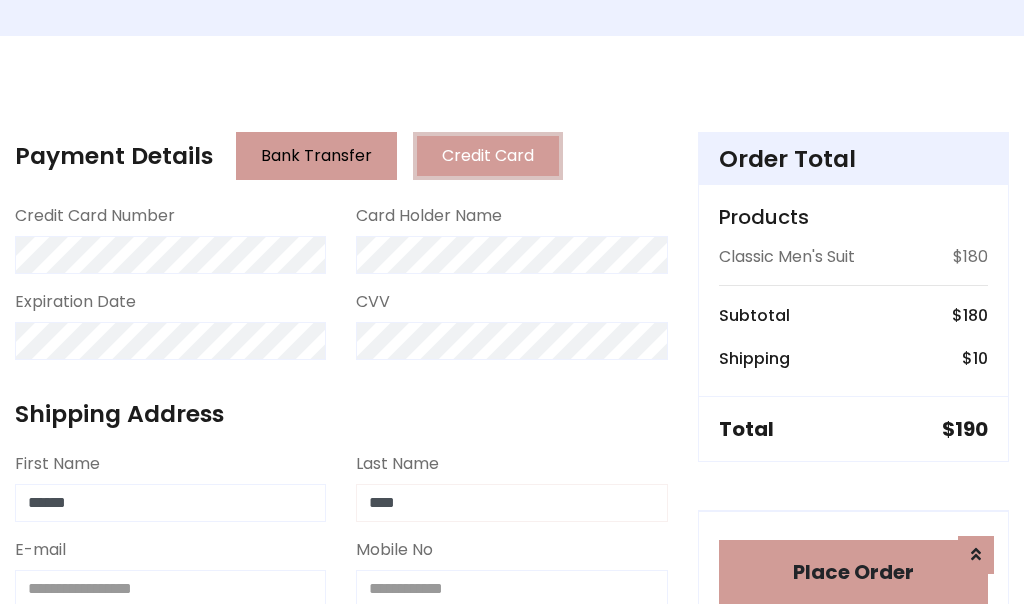 type on "****" 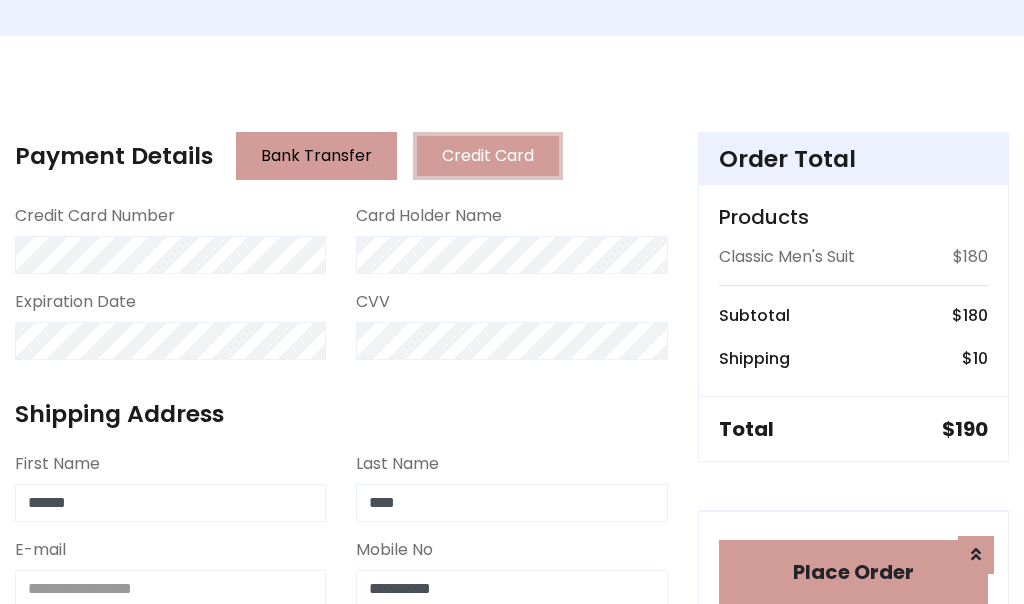 scroll, scrollTop: 450, scrollLeft: 0, axis: vertical 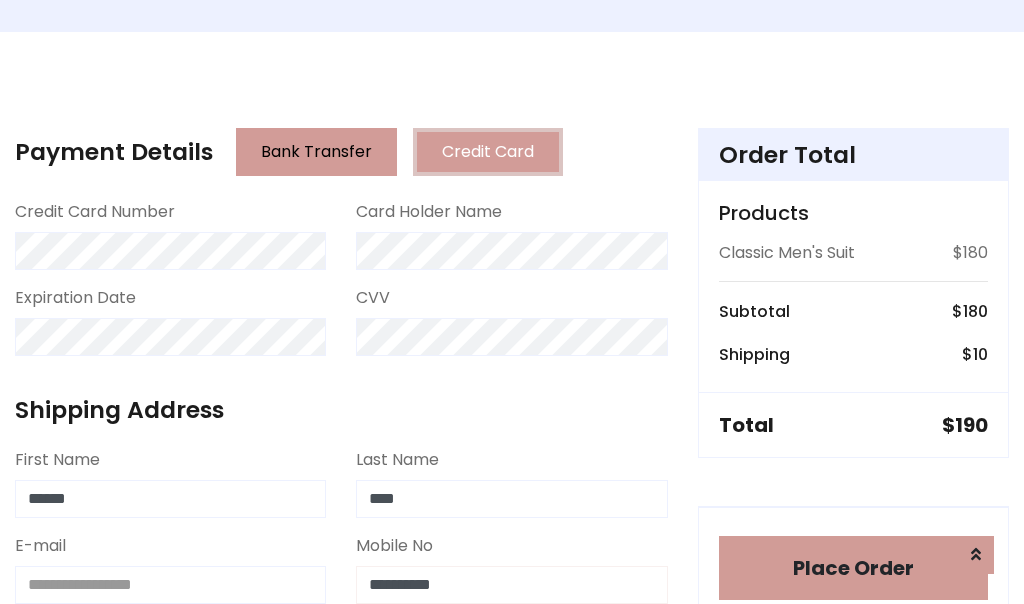 type on "**********" 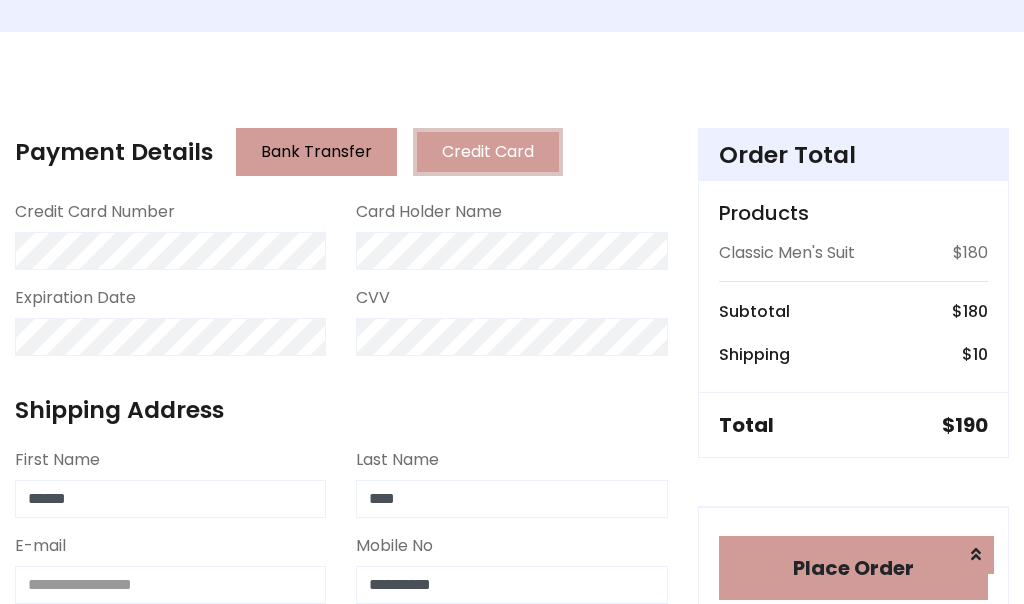 scroll, scrollTop: 819, scrollLeft: 0, axis: vertical 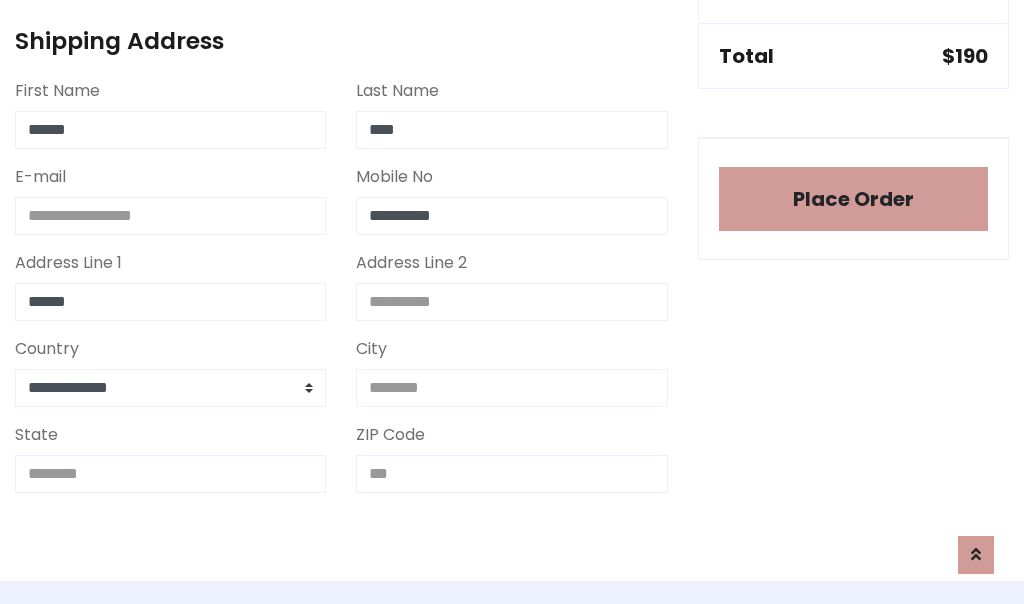 type on "******" 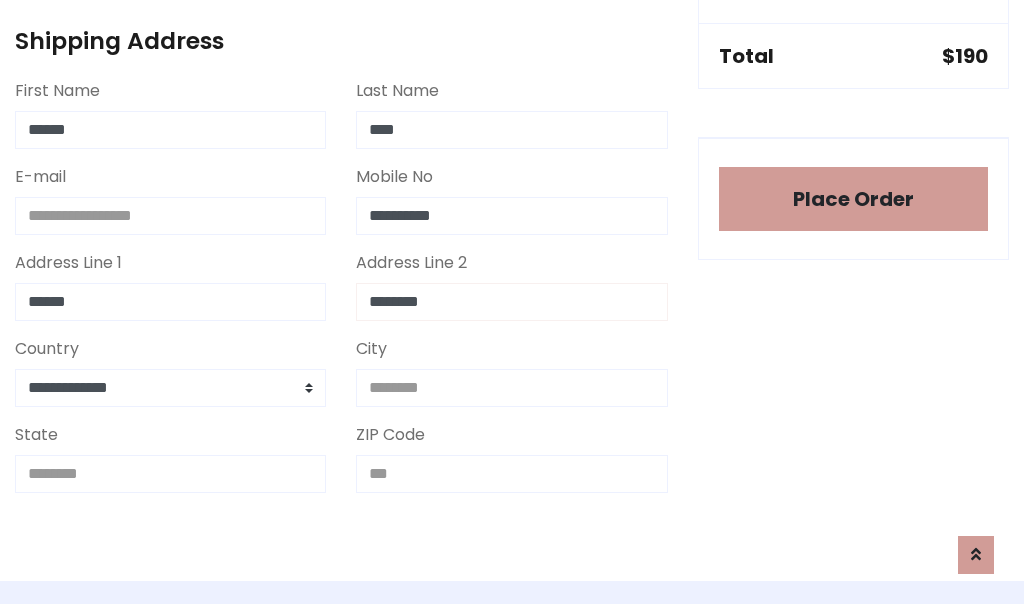 type on "********" 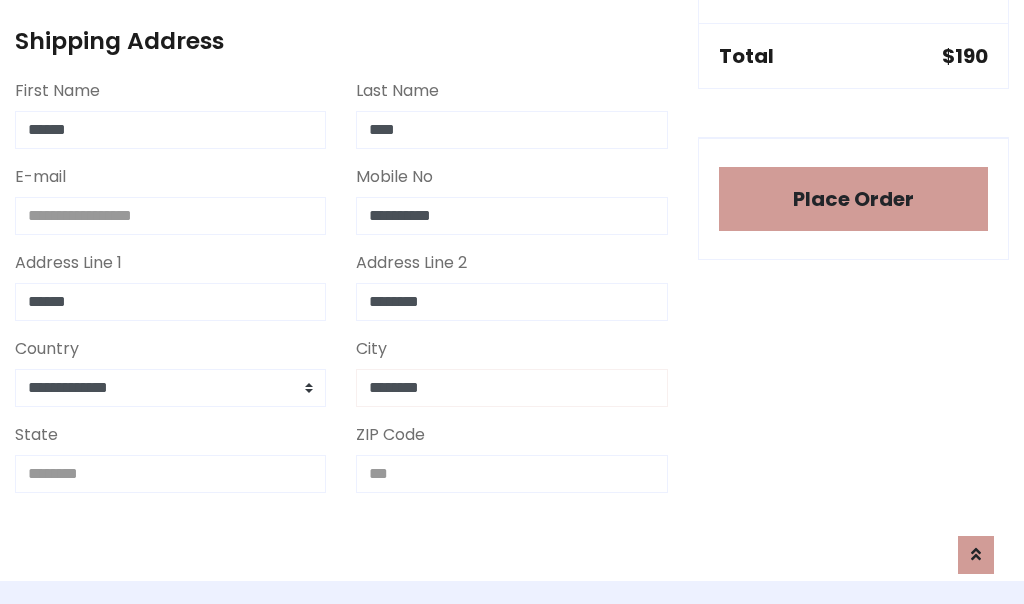 type on "********" 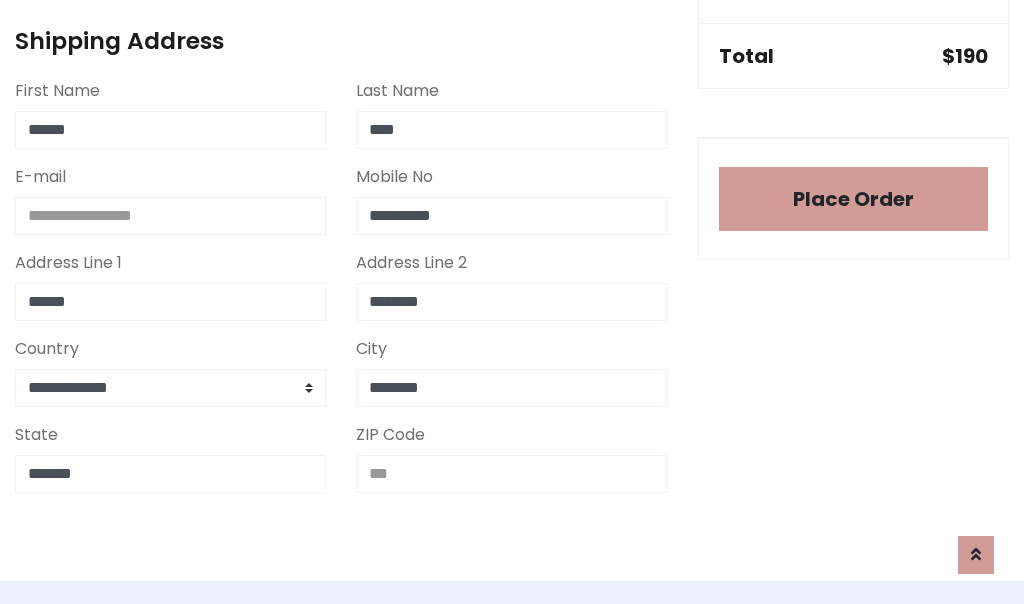 type on "*******" 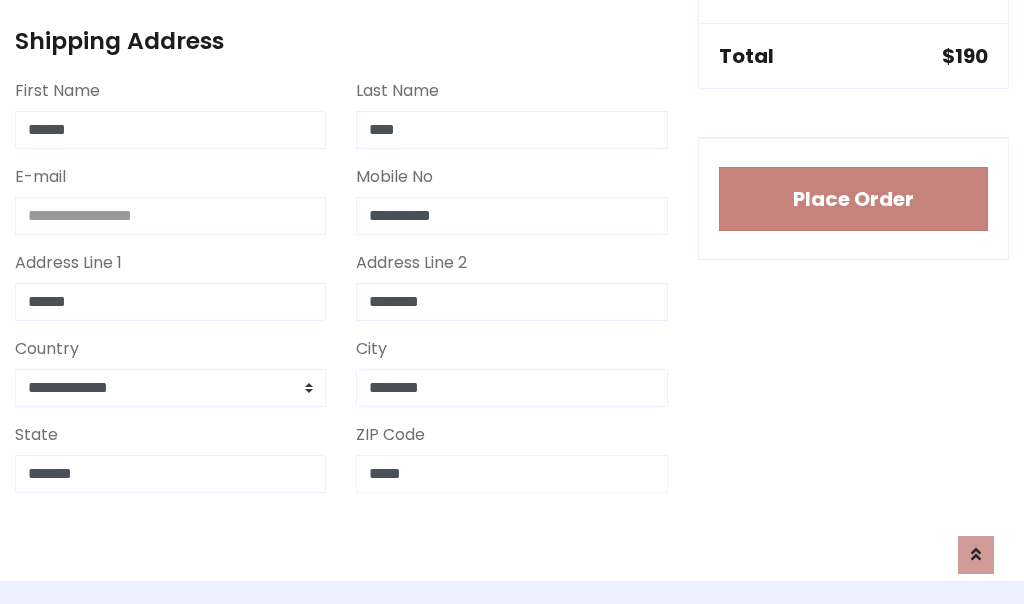 type on "*****" 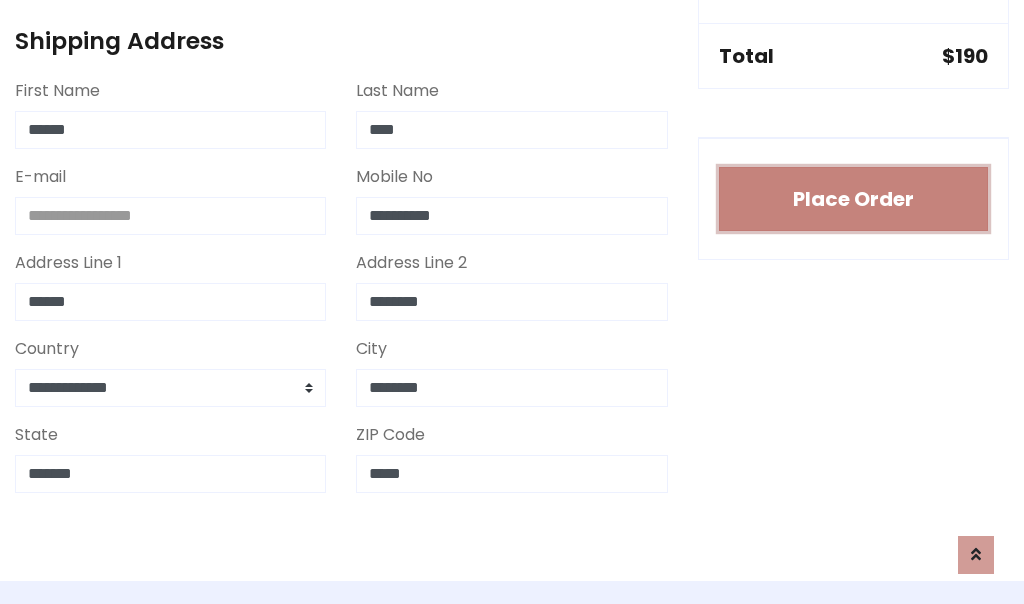 click on "Place Order" at bounding box center [853, 199] 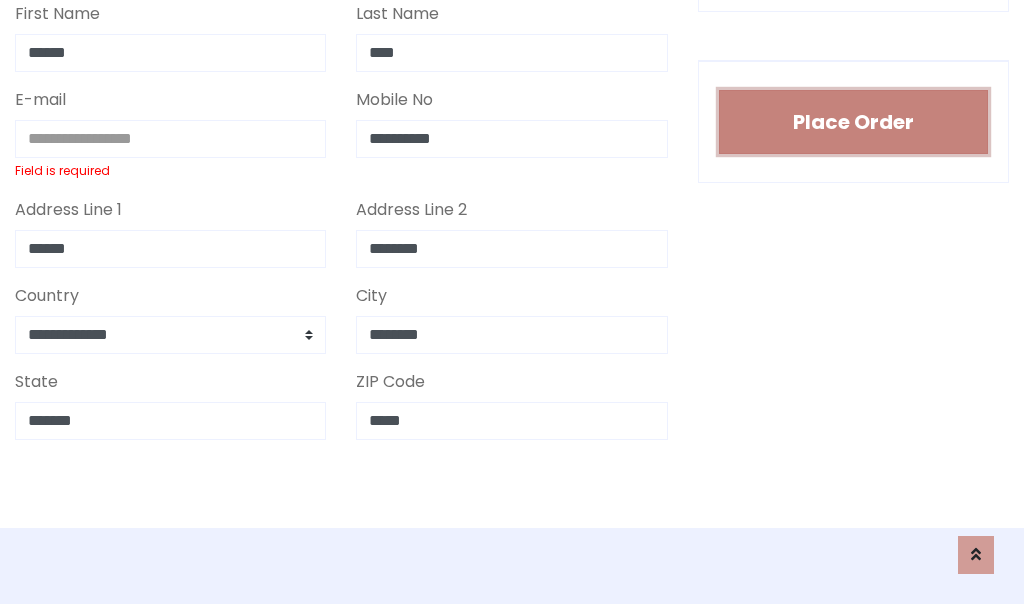 scroll, scrollTop: 0, scrollLeft: 0, axis: both 